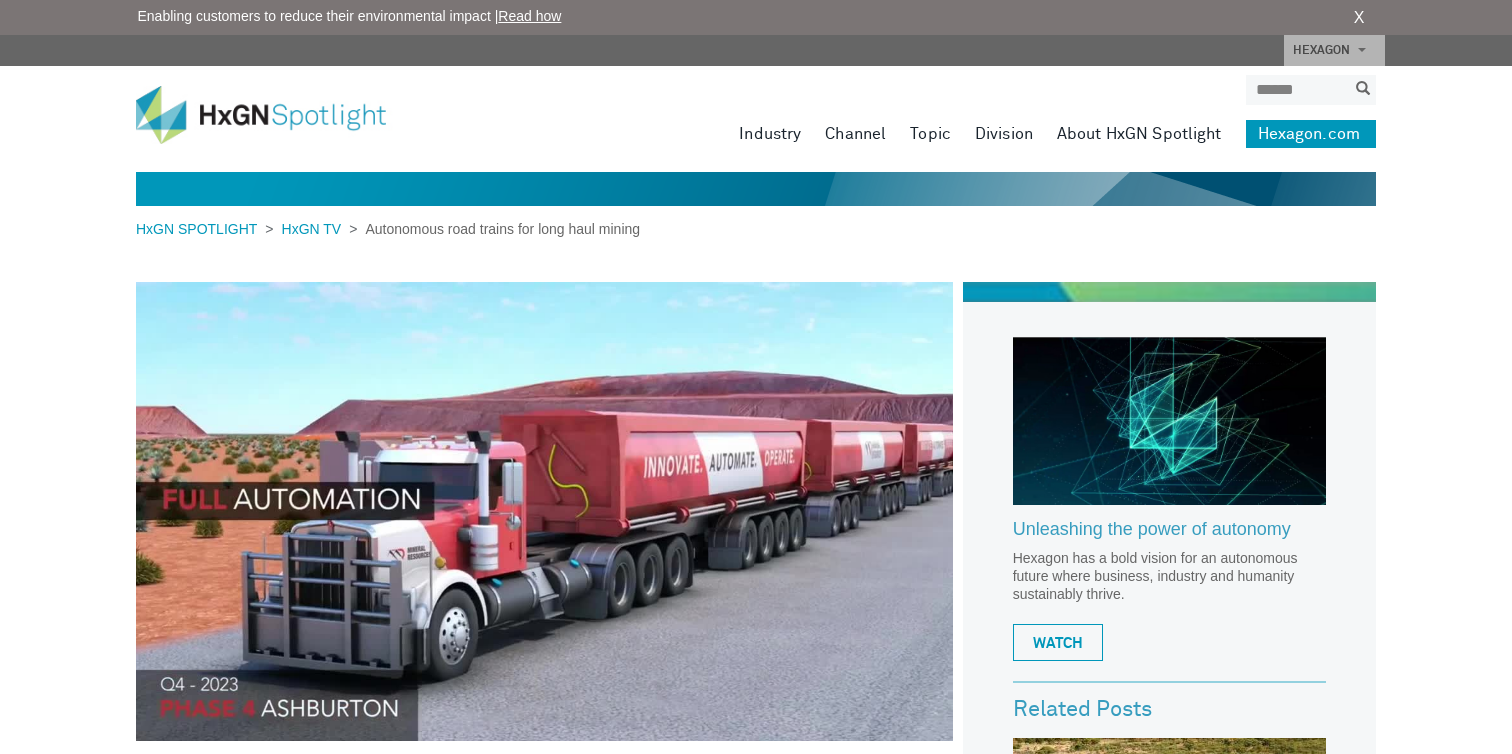 scroll, scrollTop: 0, scrollLeft: 0, axis: both 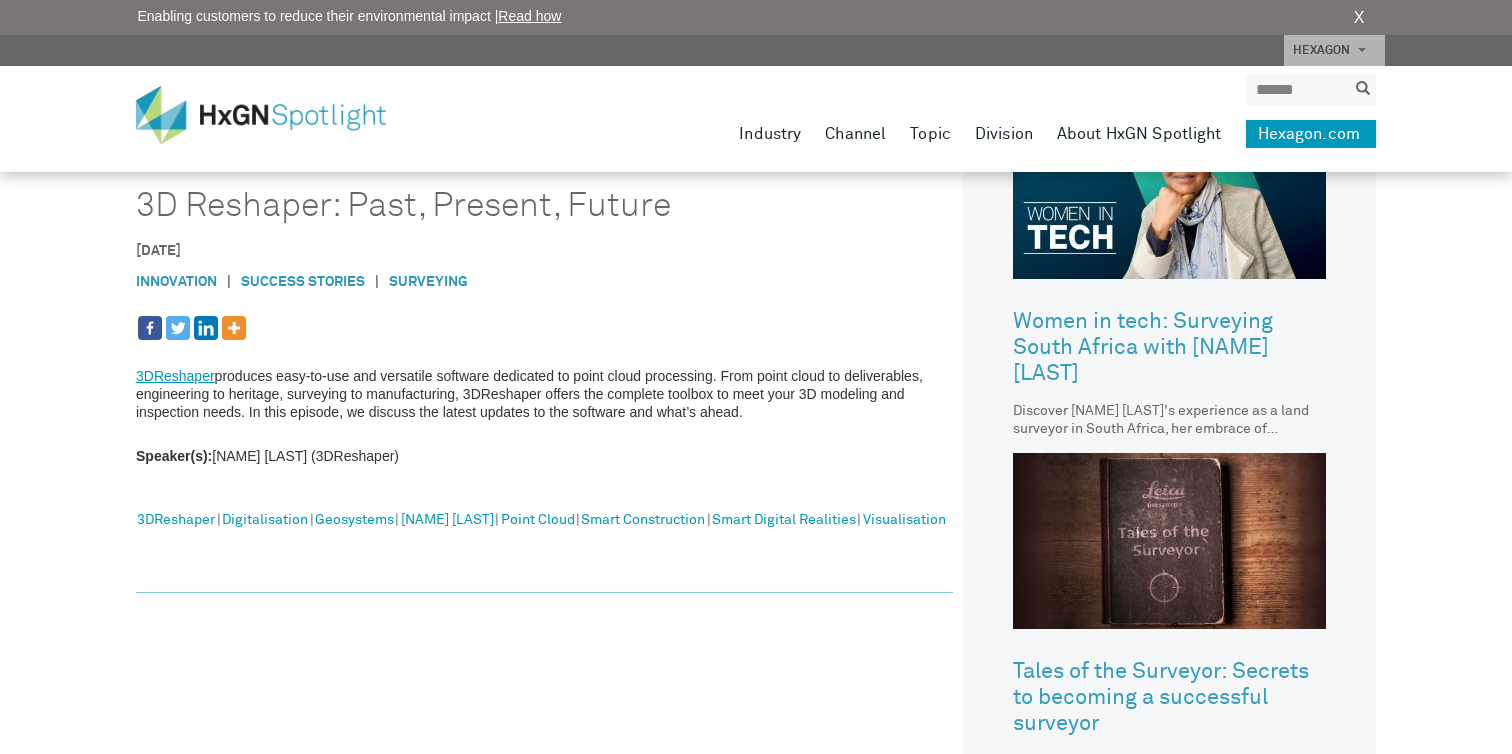 click on "Women in tech: Surveying South Africa with Tumeka Bikitsha" at bounding box center [1169, 348] 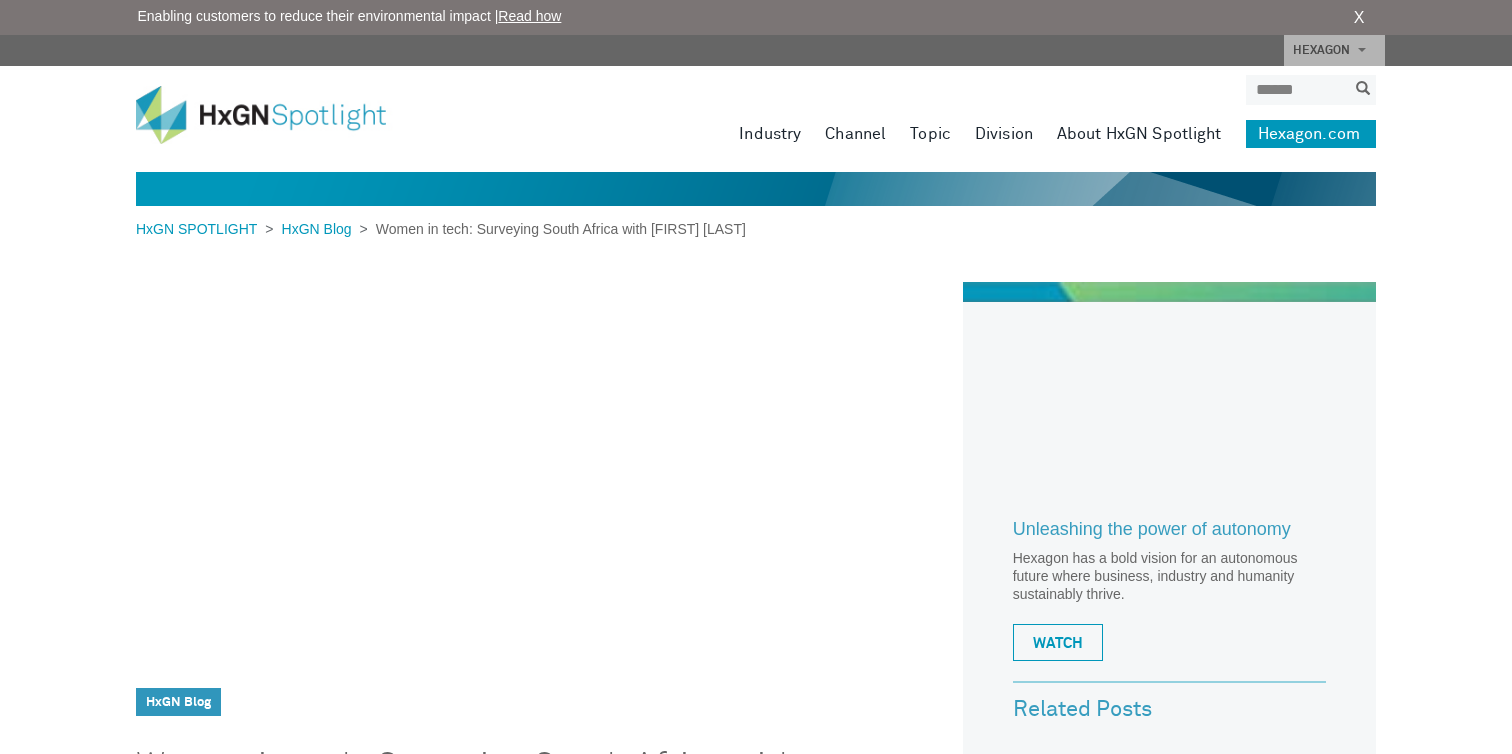 scroll, scrollTop: 0, scrollLeft: 0, axis: both 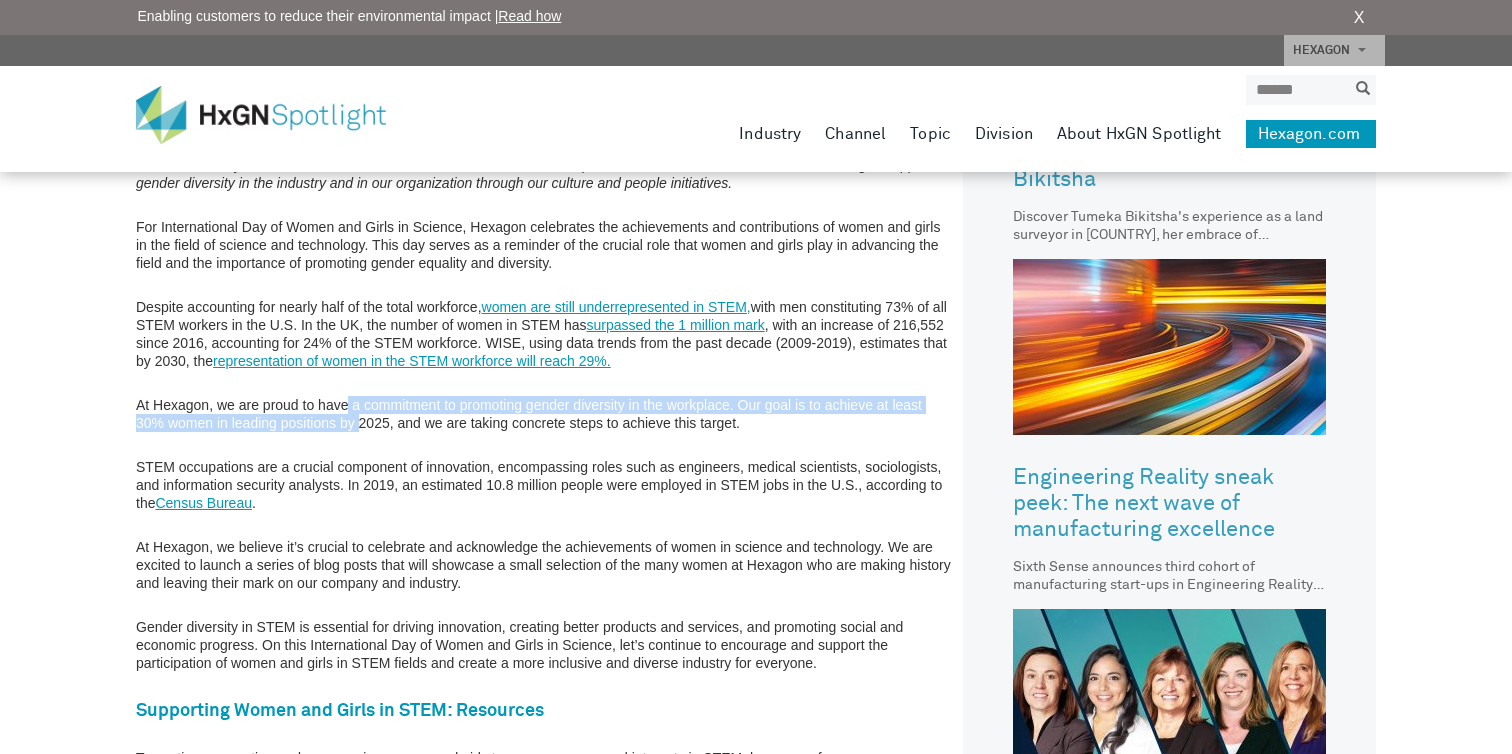 drag, startPoint x: 354, startPoint y: 408, endPoint x: 348, endPoint y: 398, distance: 11.661903 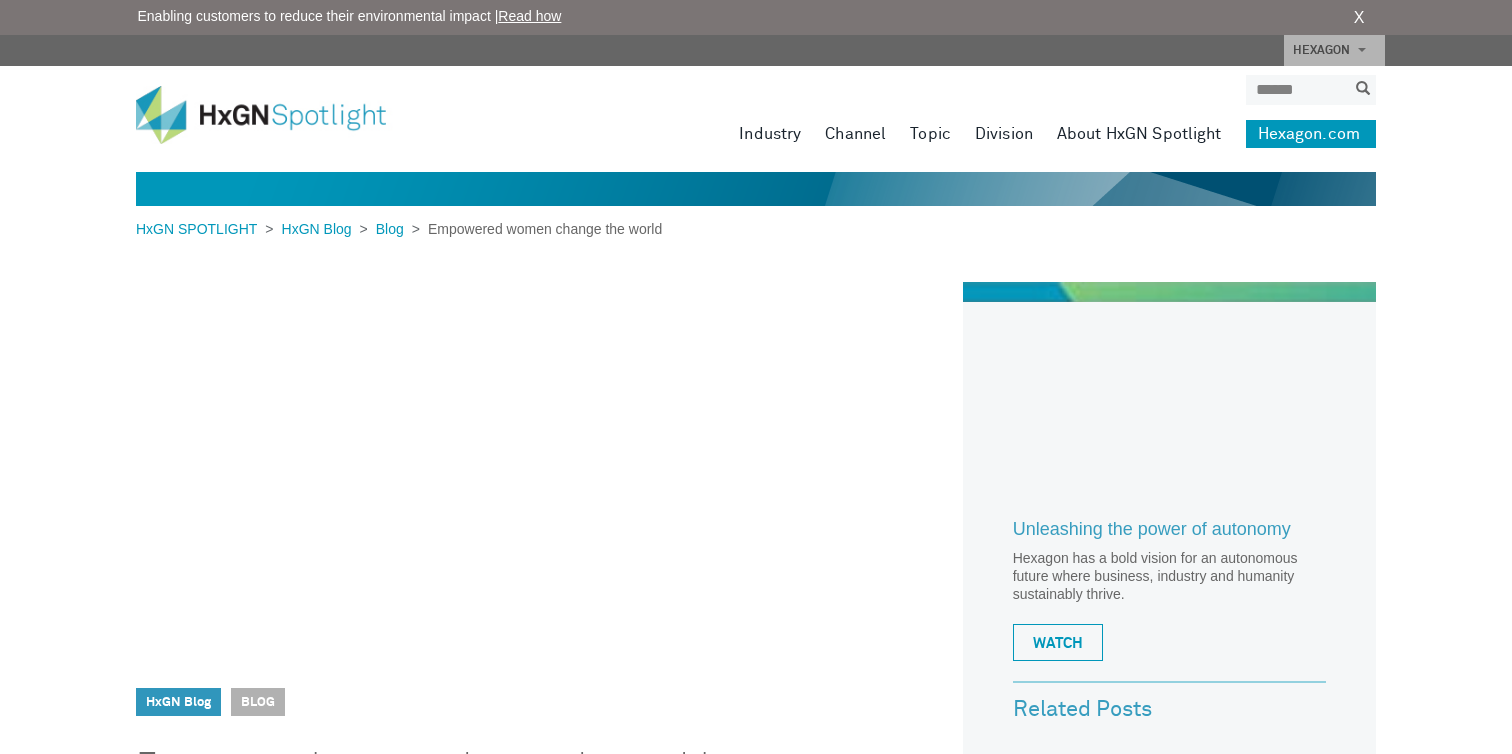 scroll, scrollTop: 0, scrollLeft: 0, axis: both 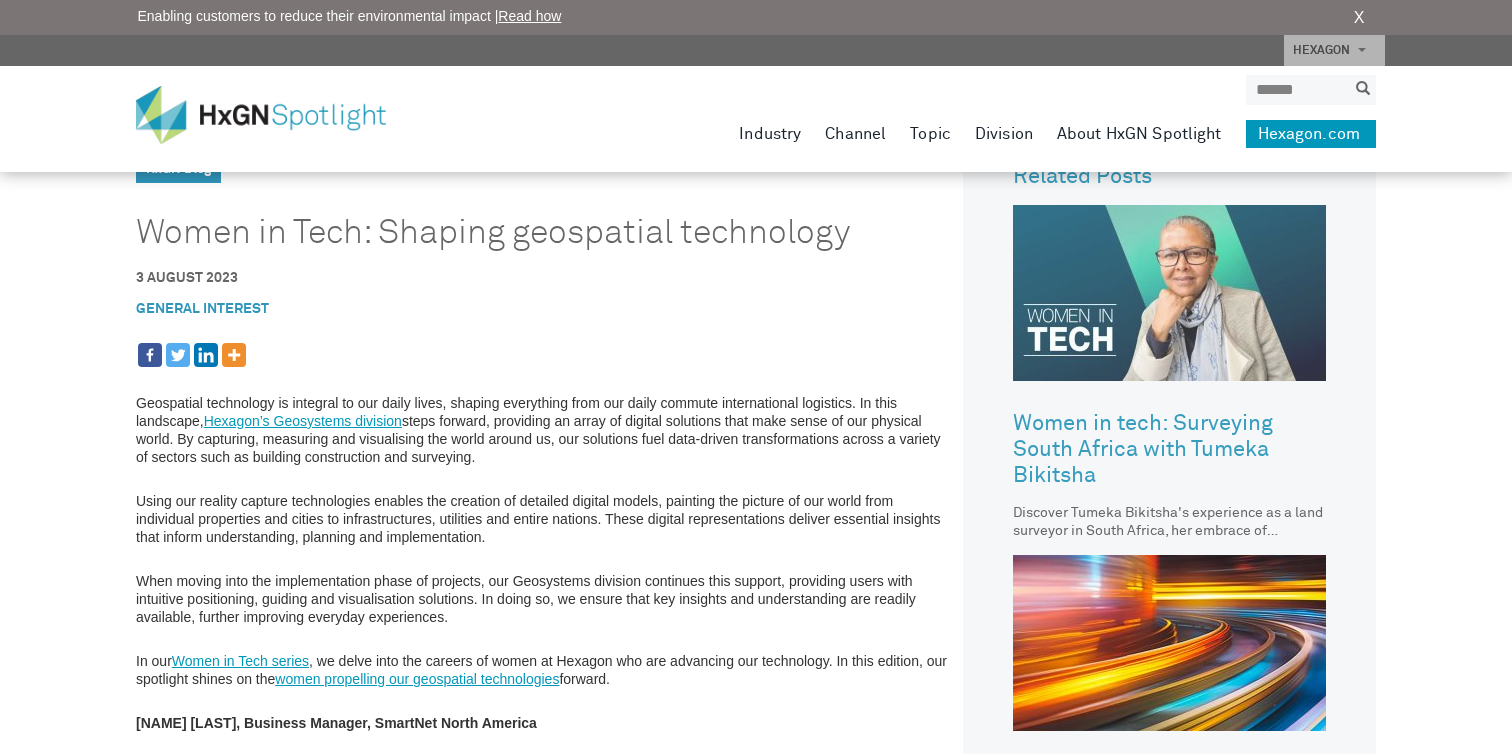 click at bounding box center [1169, 293] 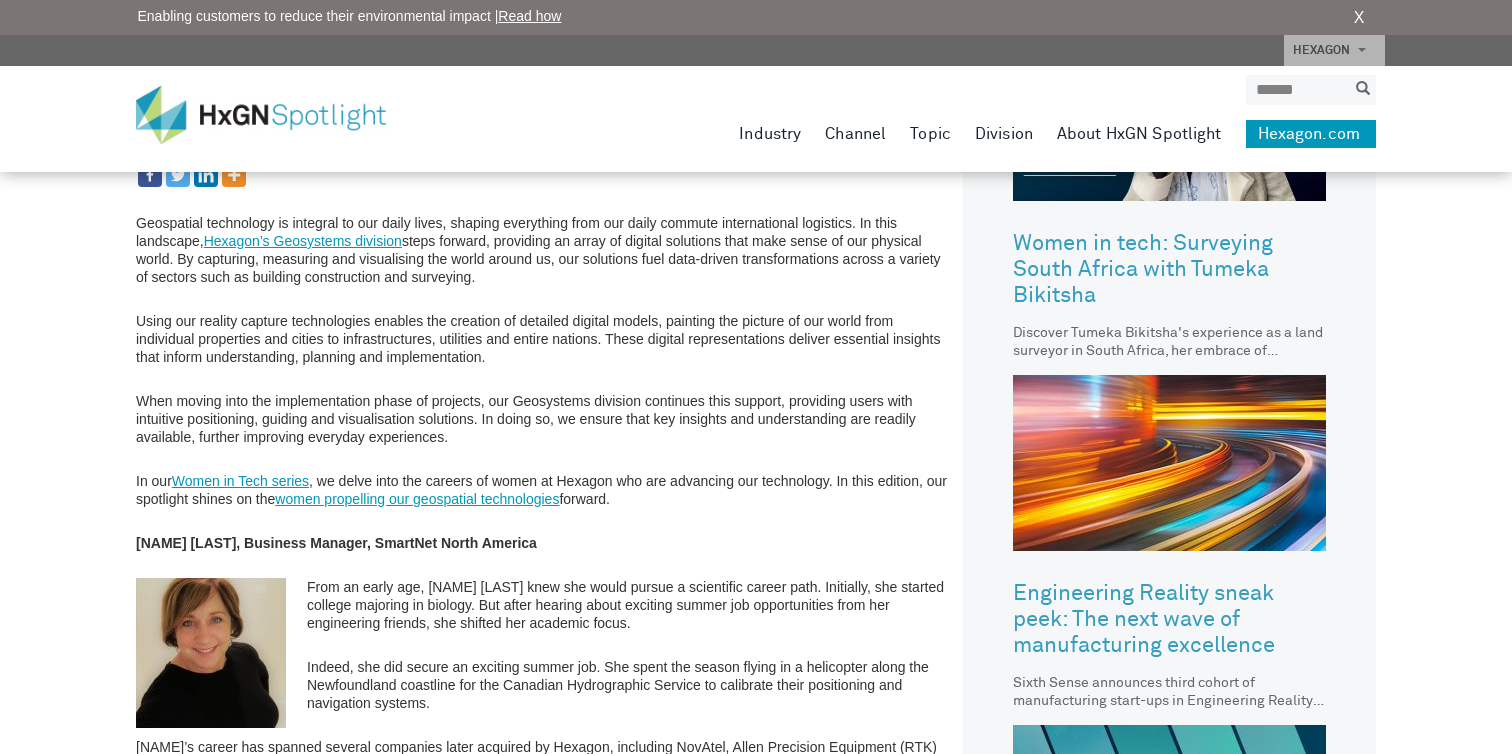 scroll, scrollTop: 359, scrollLeft: 0, axis: vertical 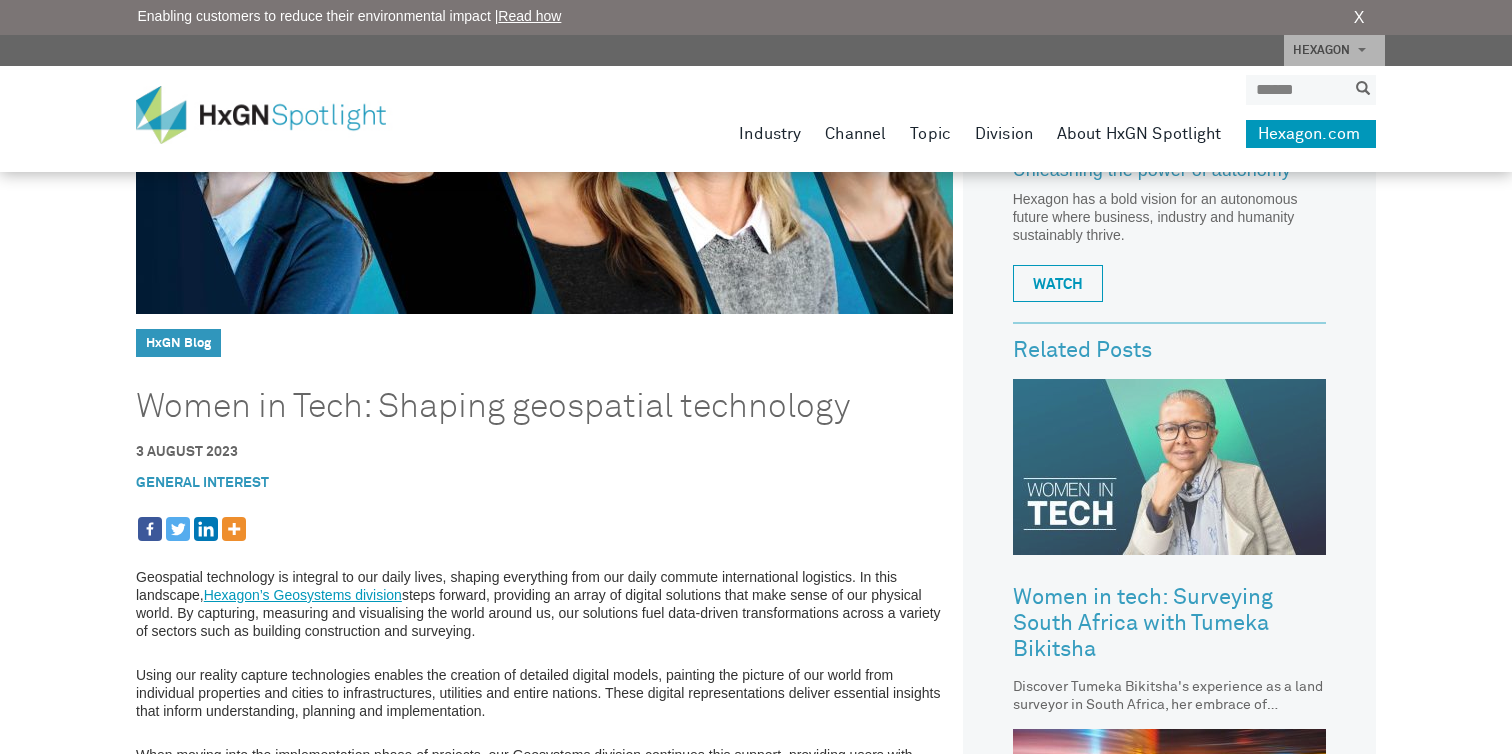 click at bounding box center (1169, 467) 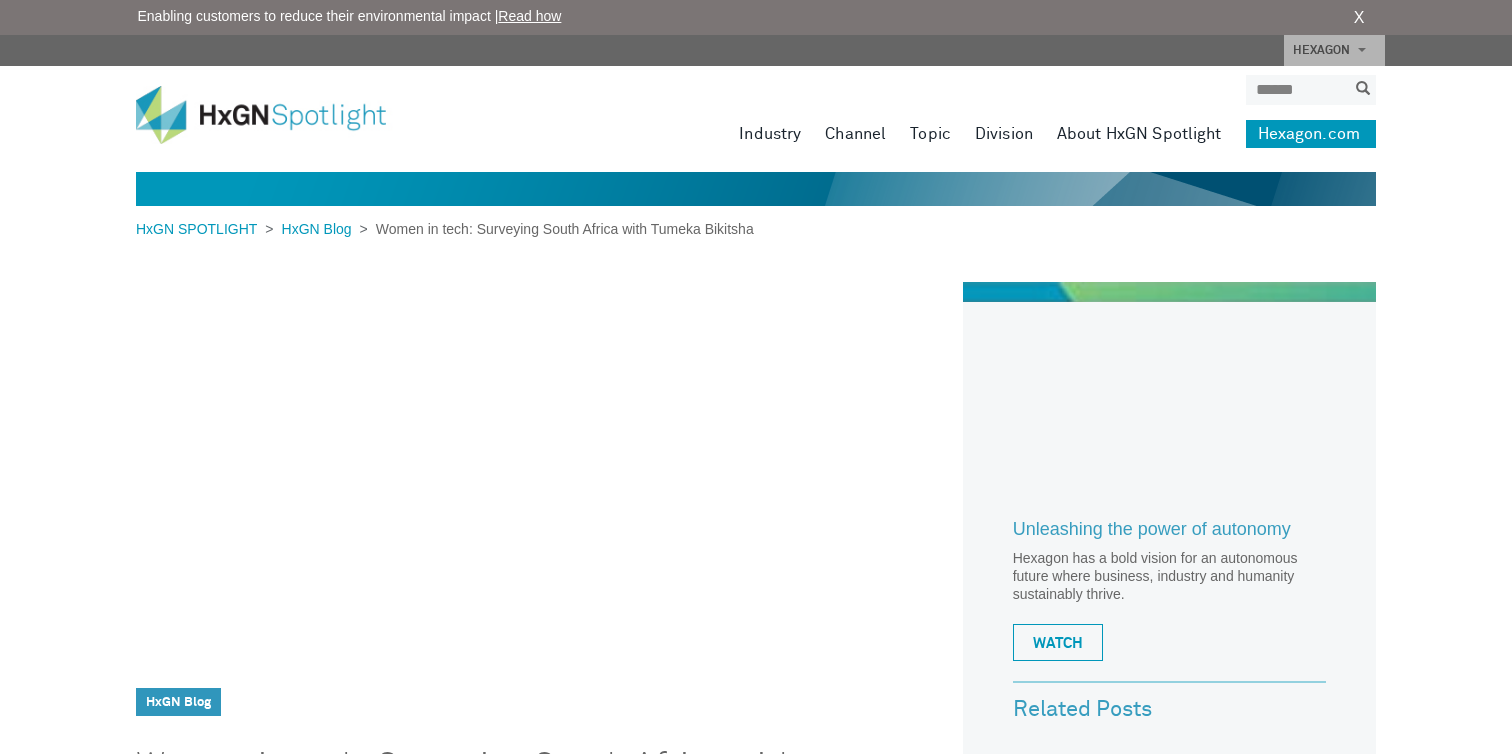 scroll, scrollTop: 0, scrollLeft: 0, axis: both 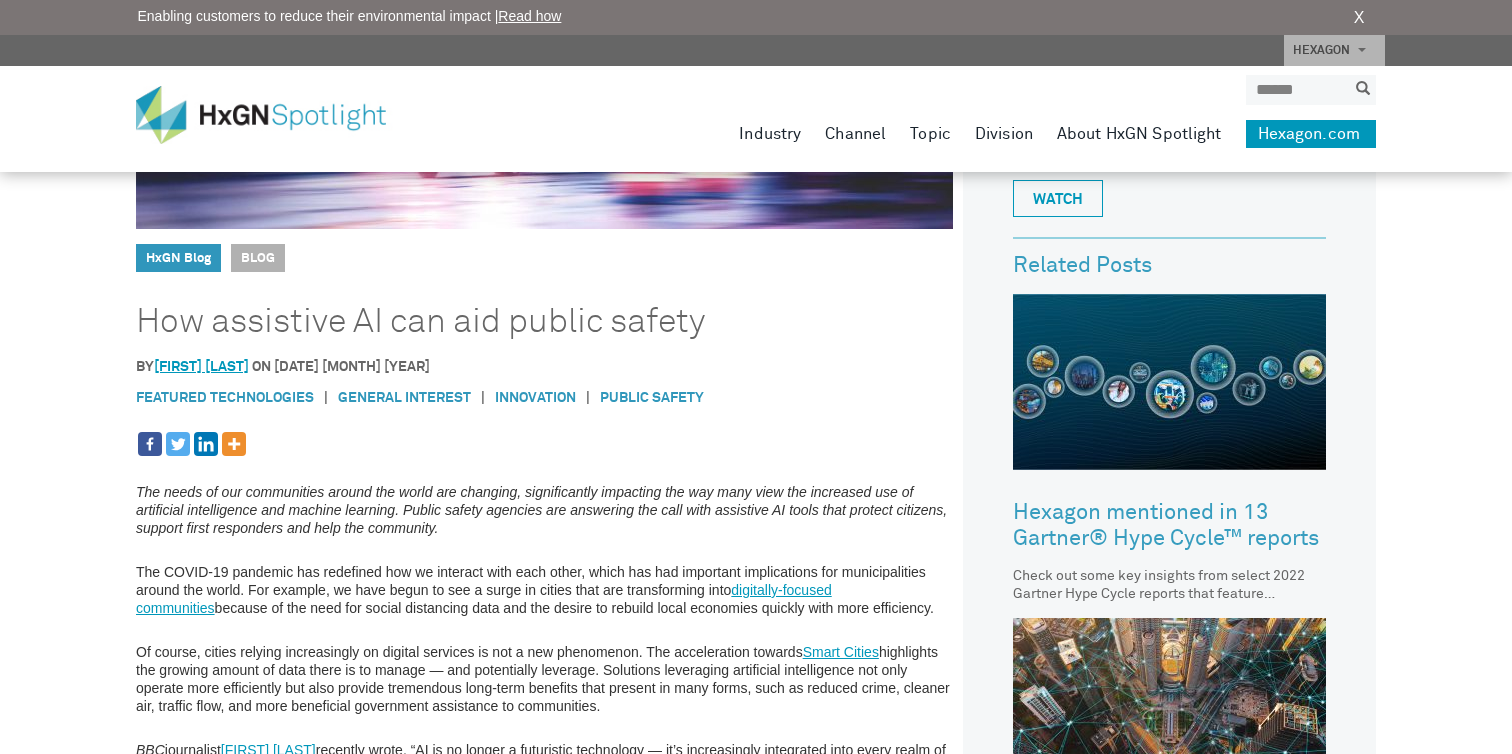 click on "[FIRST] [LAST]" at bounding box center [201, 367] 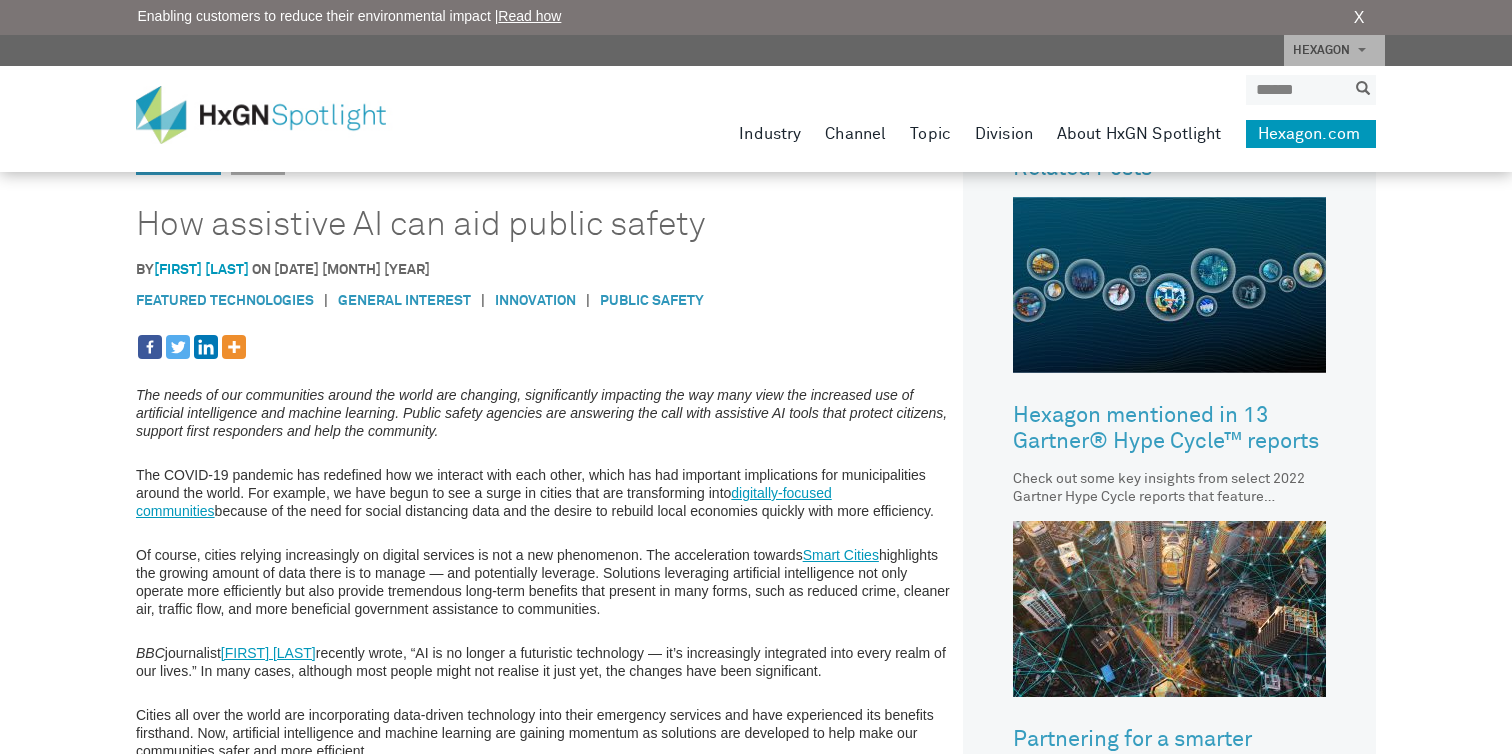 scroll, scrollTop: 543, scrollLeft: 0, axis: vertical 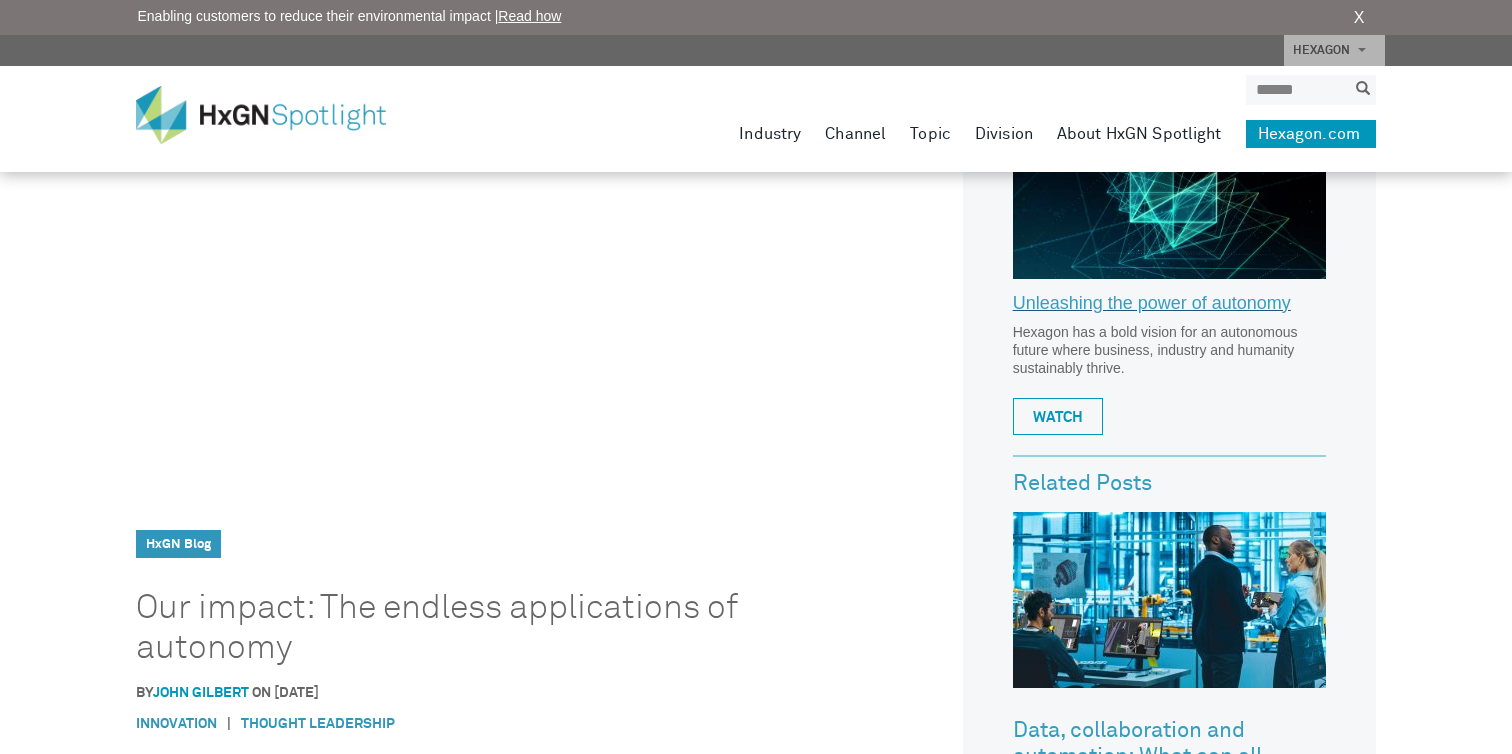 click on "Unleashing the power of autonomy" at bounding box center [1169, 309] 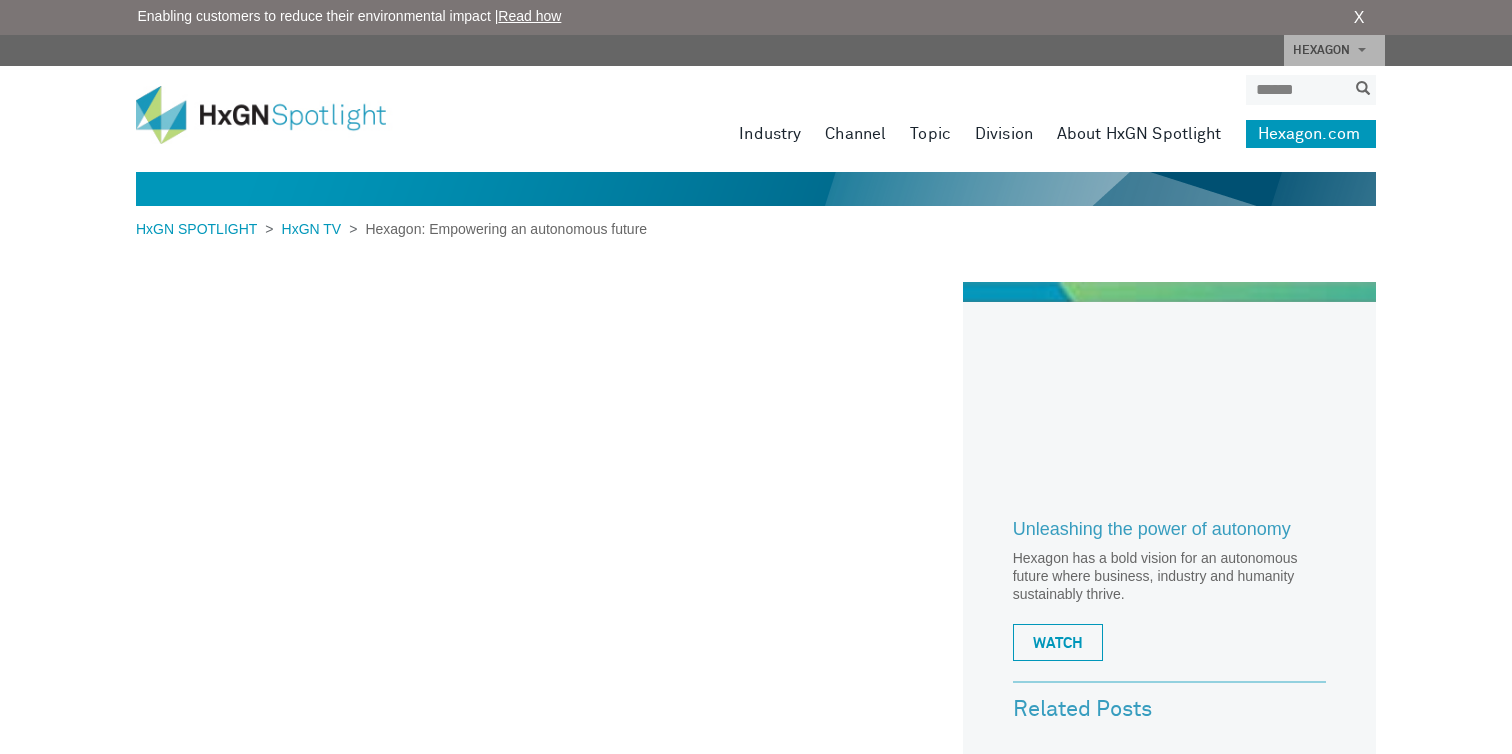 scroll, scrollTop: 0, scrollLeft: 0, axis: both 